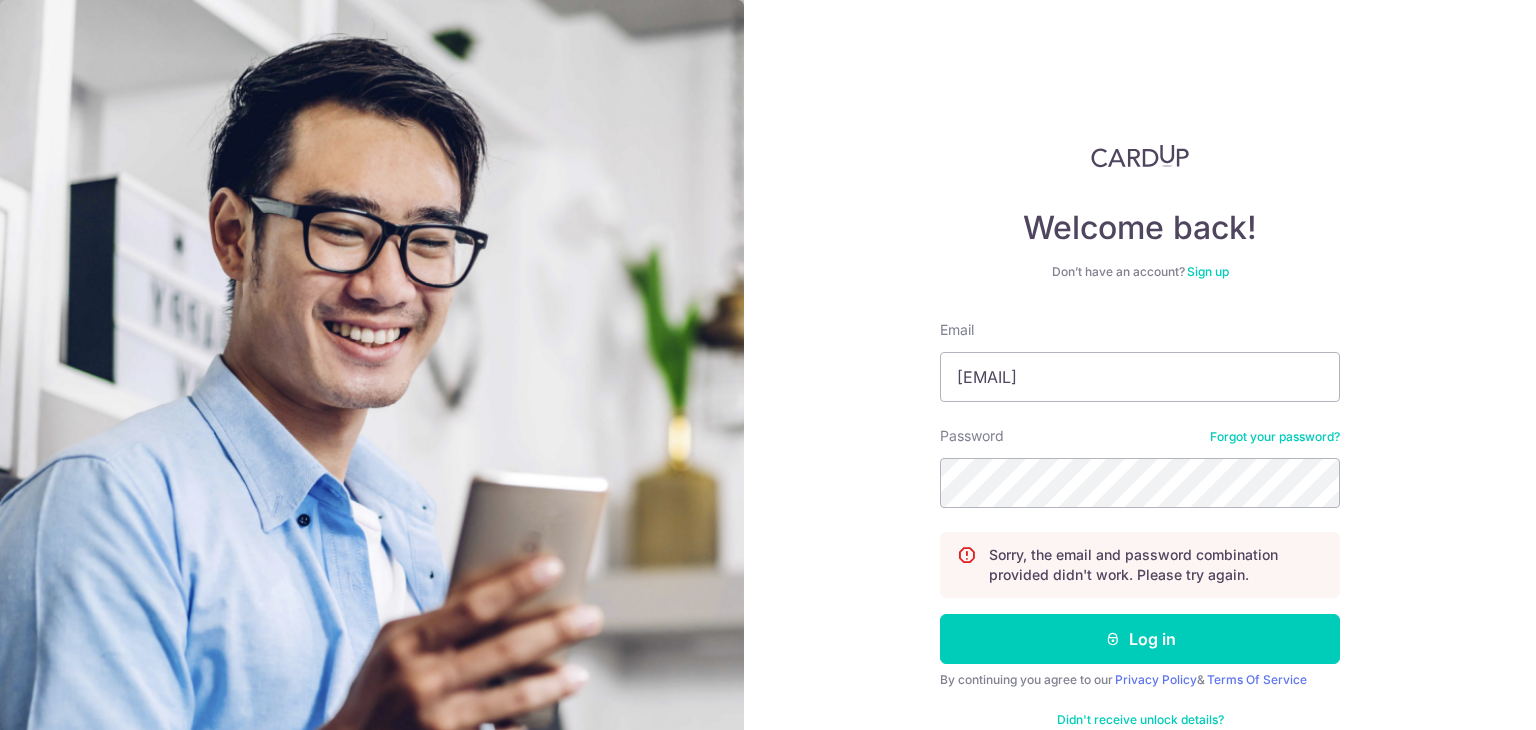 scroll, scrollTop: 0, scrollLeft: 0, axis: both 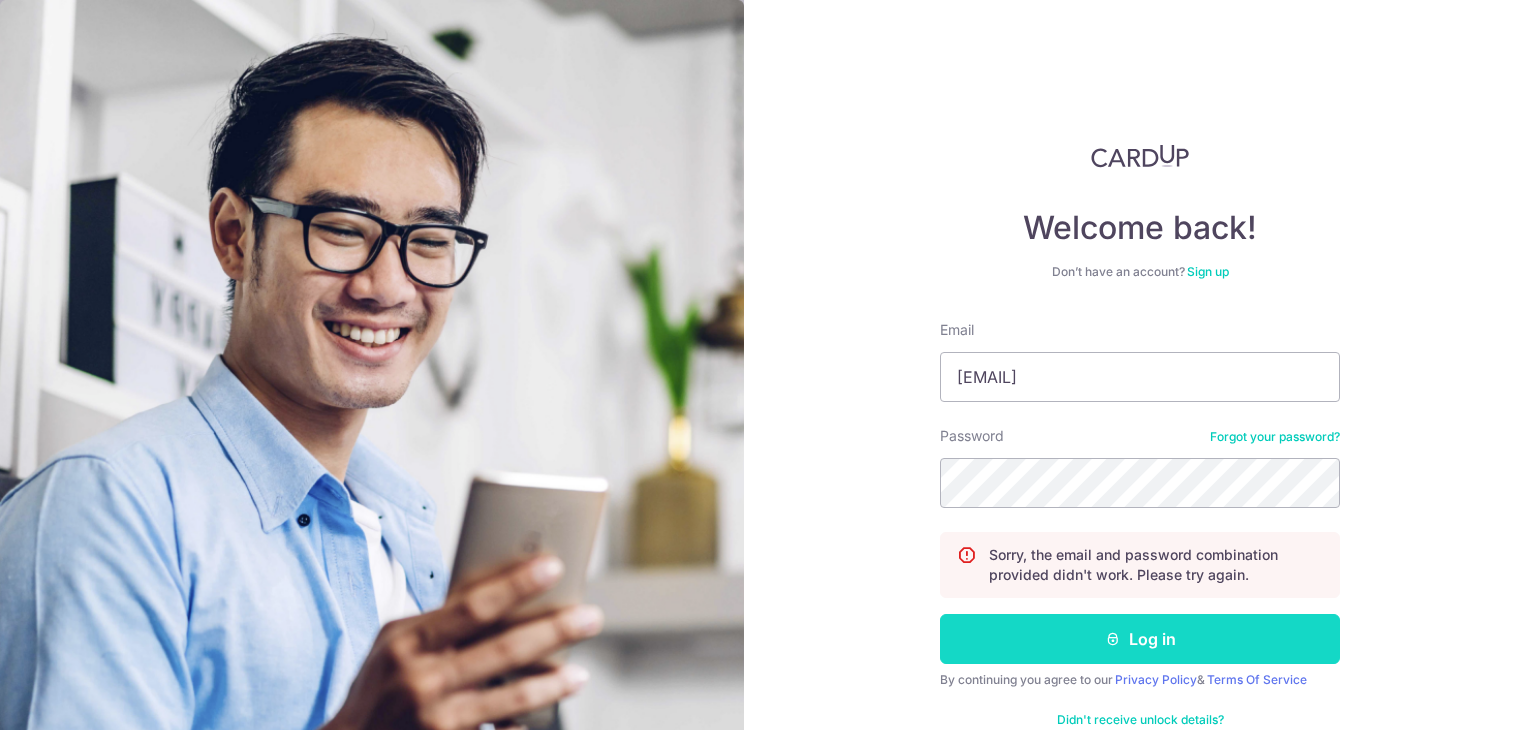 click on "Log in" at bounding box center [1140, 639] 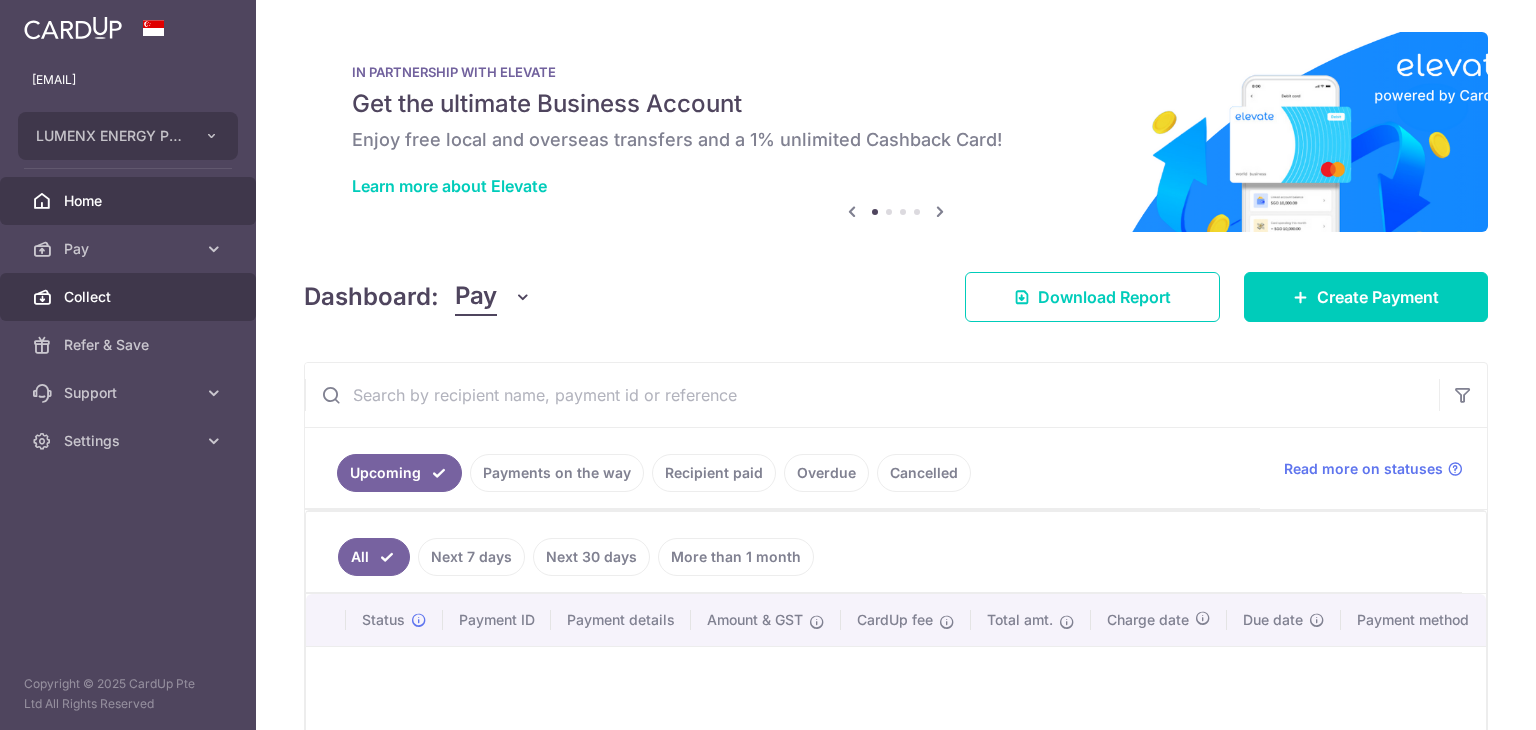 scroll, scrollTop: 0, scrollLeft: 0, axis: both 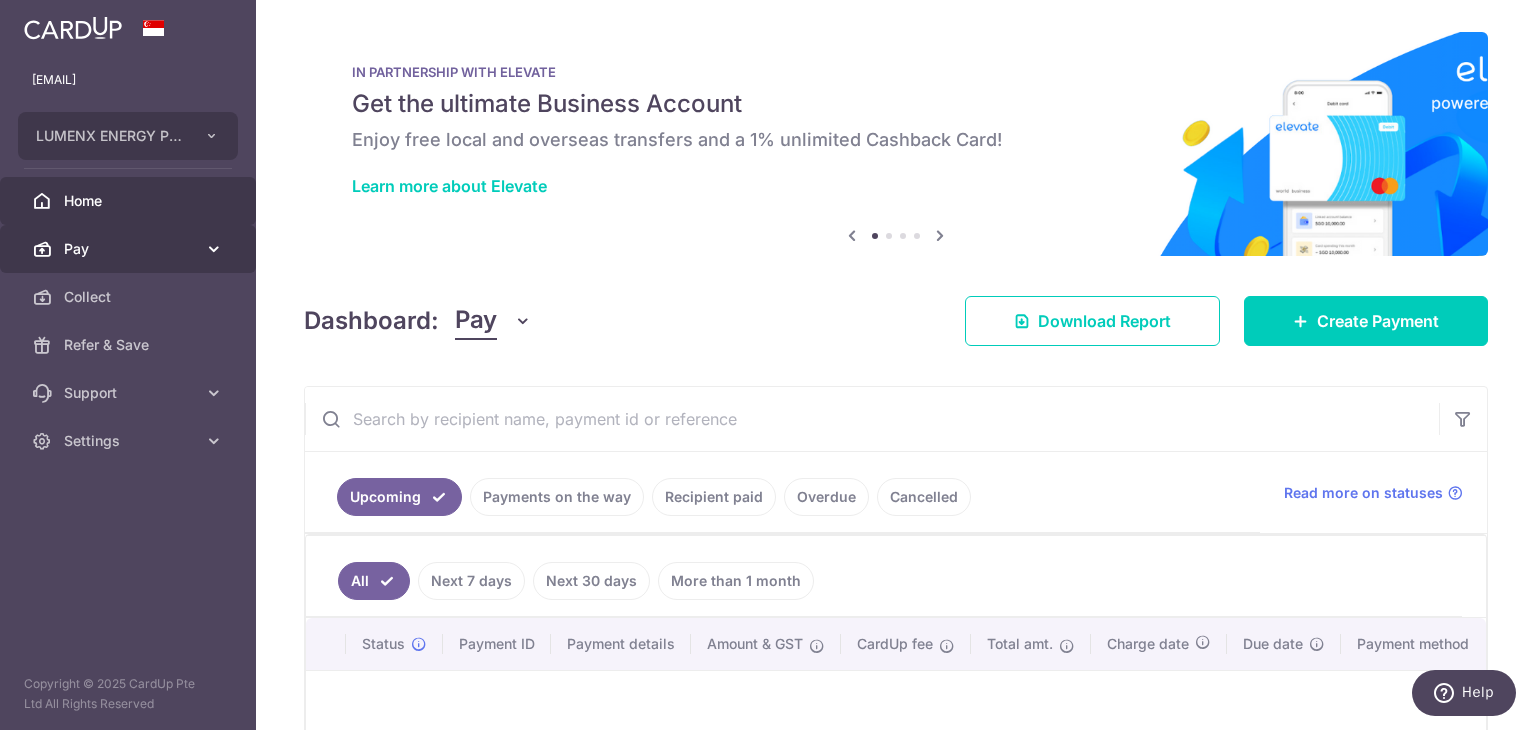 click on "Pay" at bounding box center (130, 249) 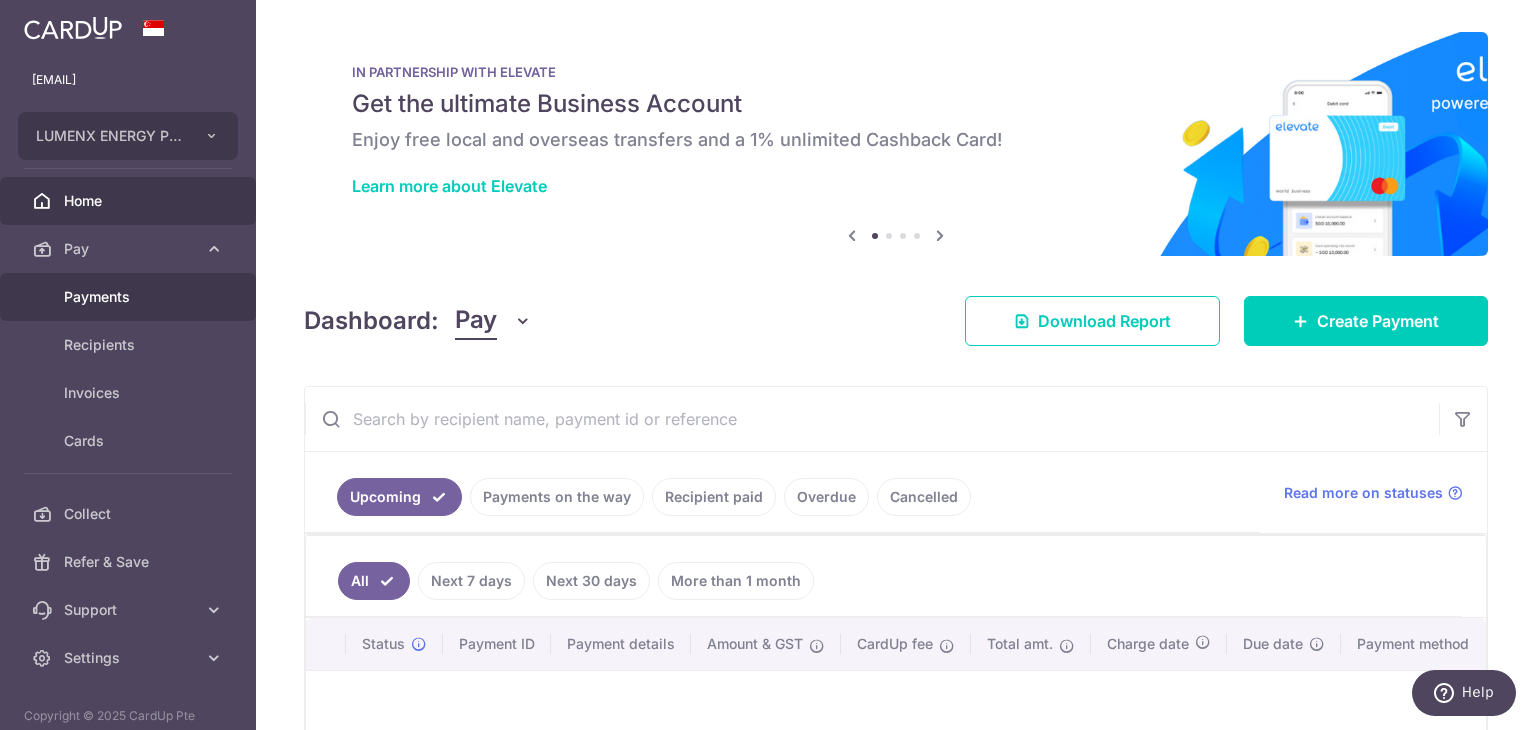 click on "Payments" at bounding box center [130, 297] 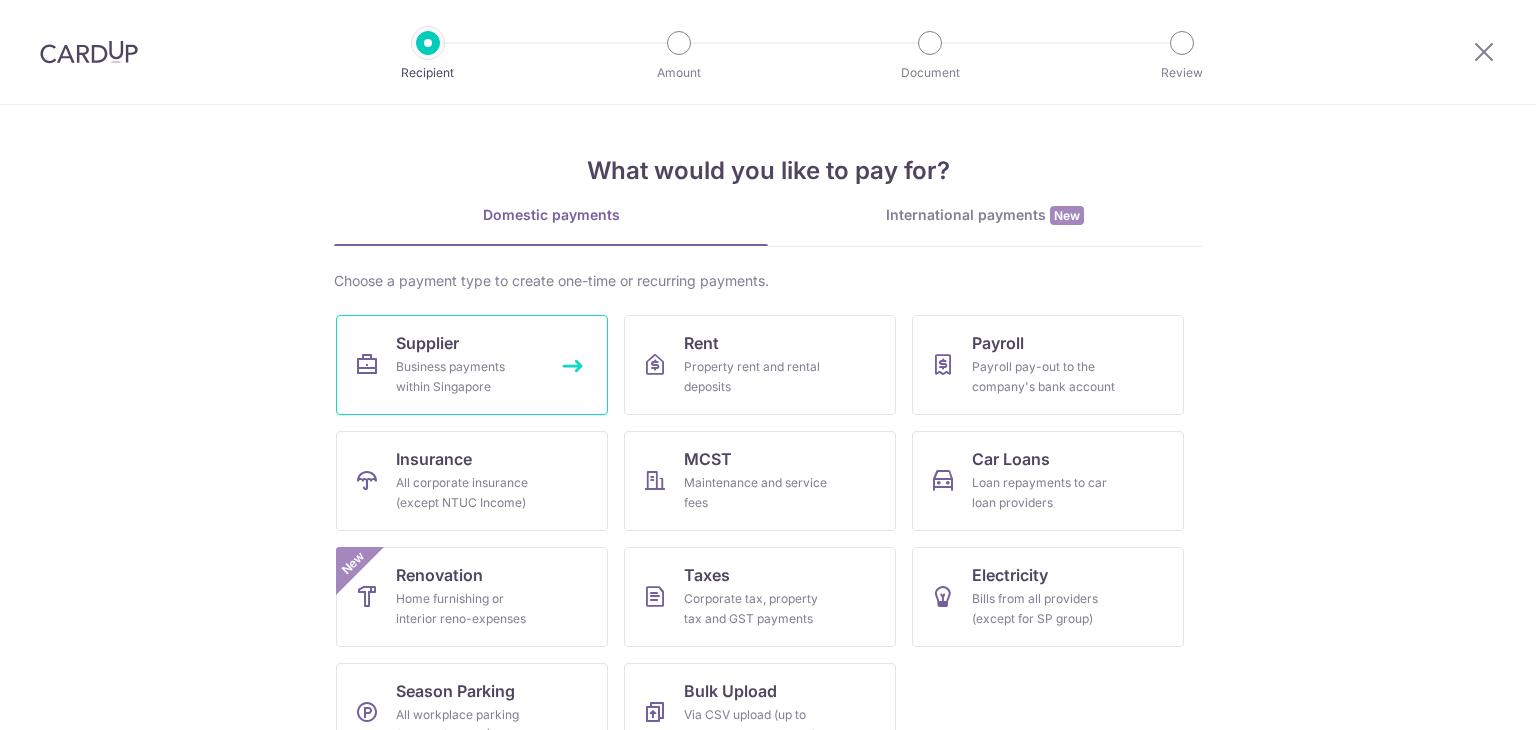 scroll, scrollTop: 0, scrollLeft: 0, axis: both 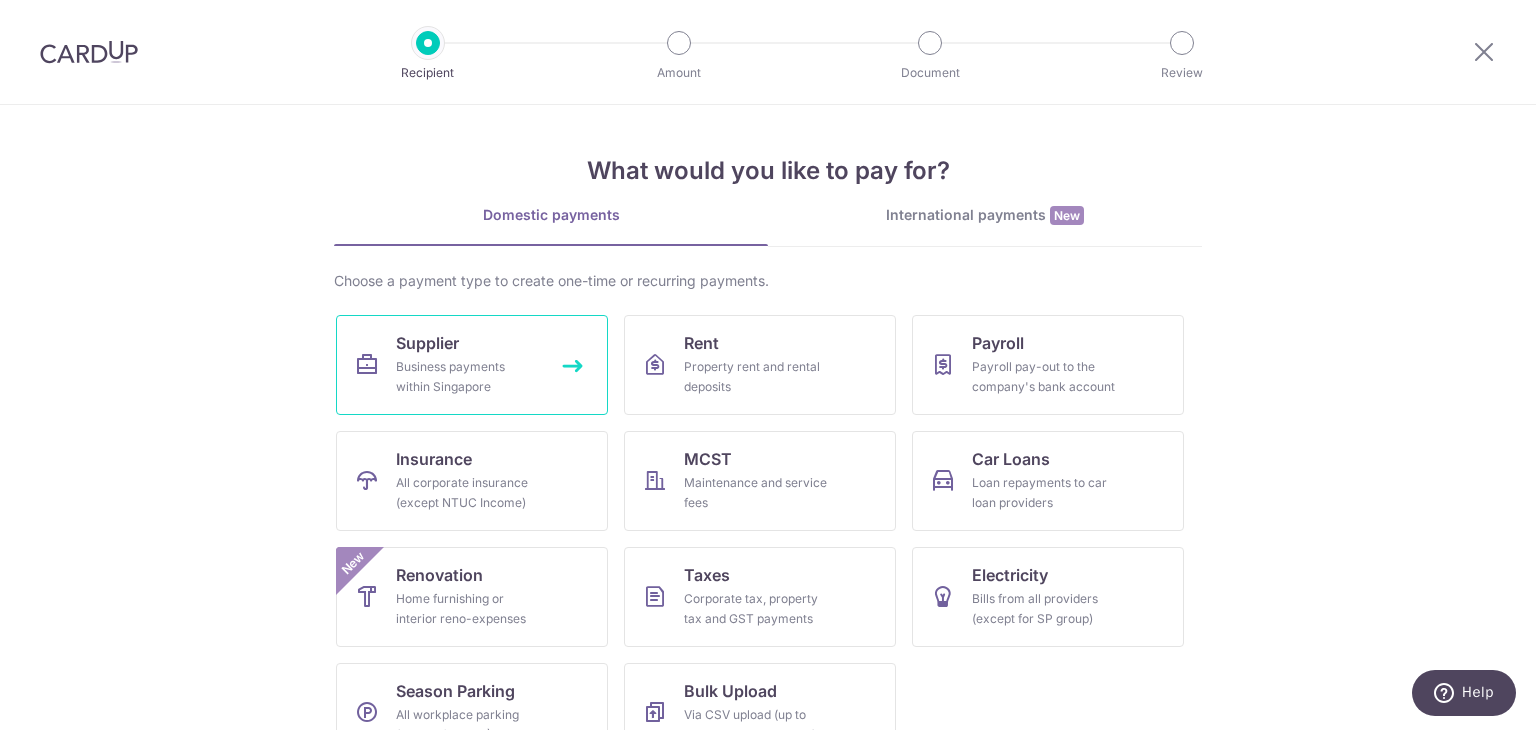 click on "Business payments within Singapore" at bounding box center (468, 377) 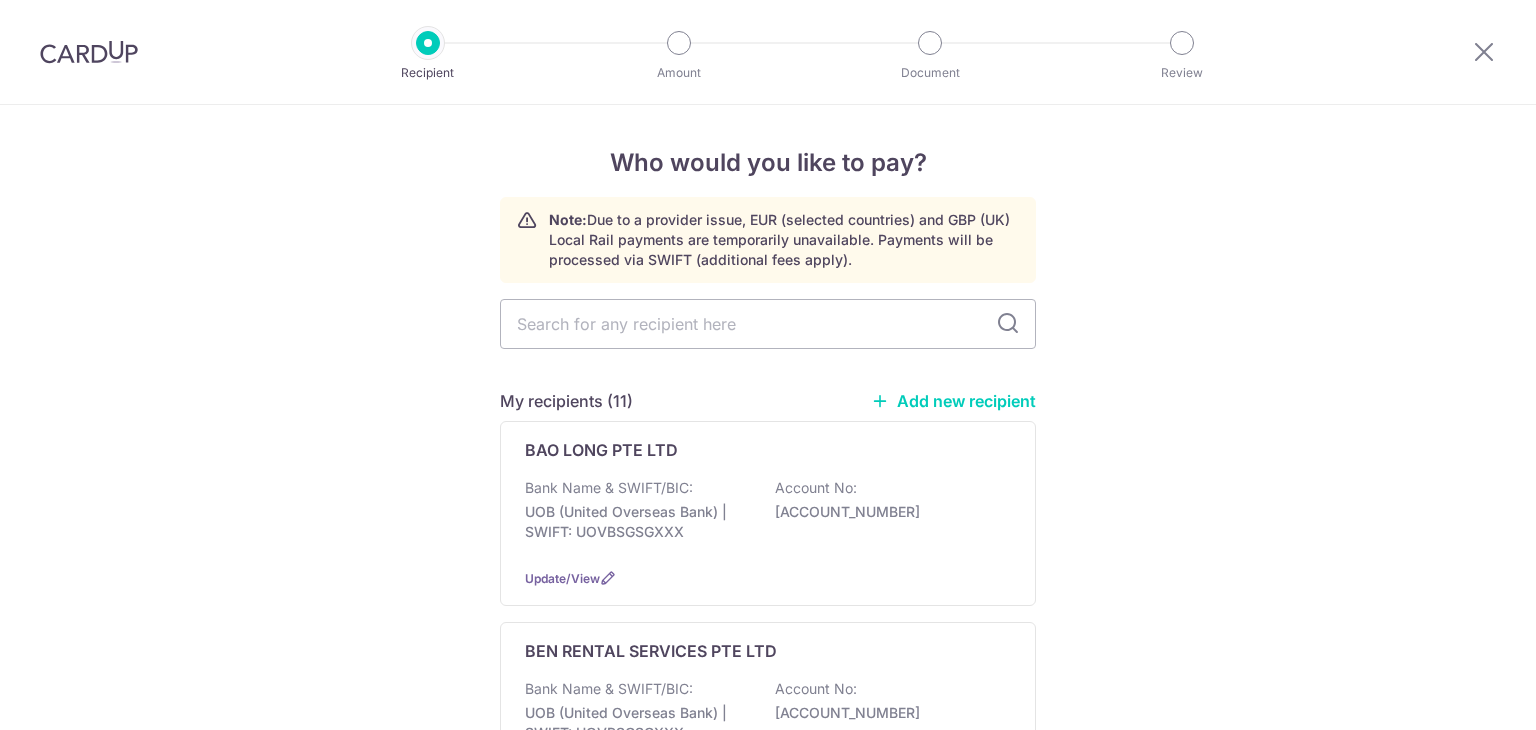 scroll, scrollTop: 0, scrollLeft: 0, axis: both 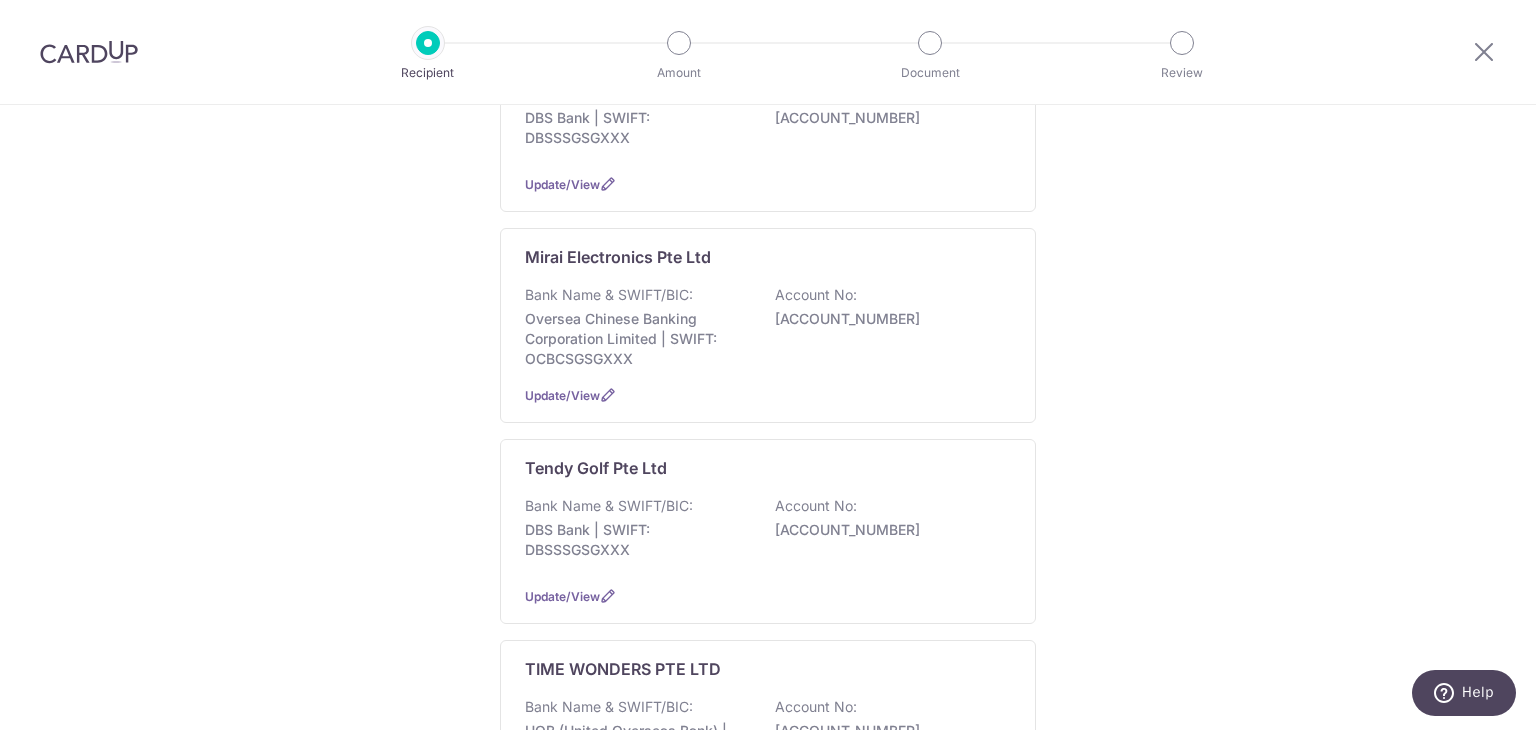 click on "Who would you like to pay?
Note:  Due to a provider issue, EUR (selected countries) and GBP (UK) Local Rail payments are temporarily unavailable. Payments will be processed via SWIFT (additional fees apply).
My recipients (11)
Add new recipient
BAO LONG PTE LTD
Bank Name & SWIFT/BIC:
UOB (United Overseas Bank) | SWIFT: UOVBSGSGXXX
Account No:
[ACCOUNT_NUMBER]
Update/View
BEN RENTAL SERVICES PTE LTD
Bank Name & SWIFT/BIC:" at bounding box center [768, 830] 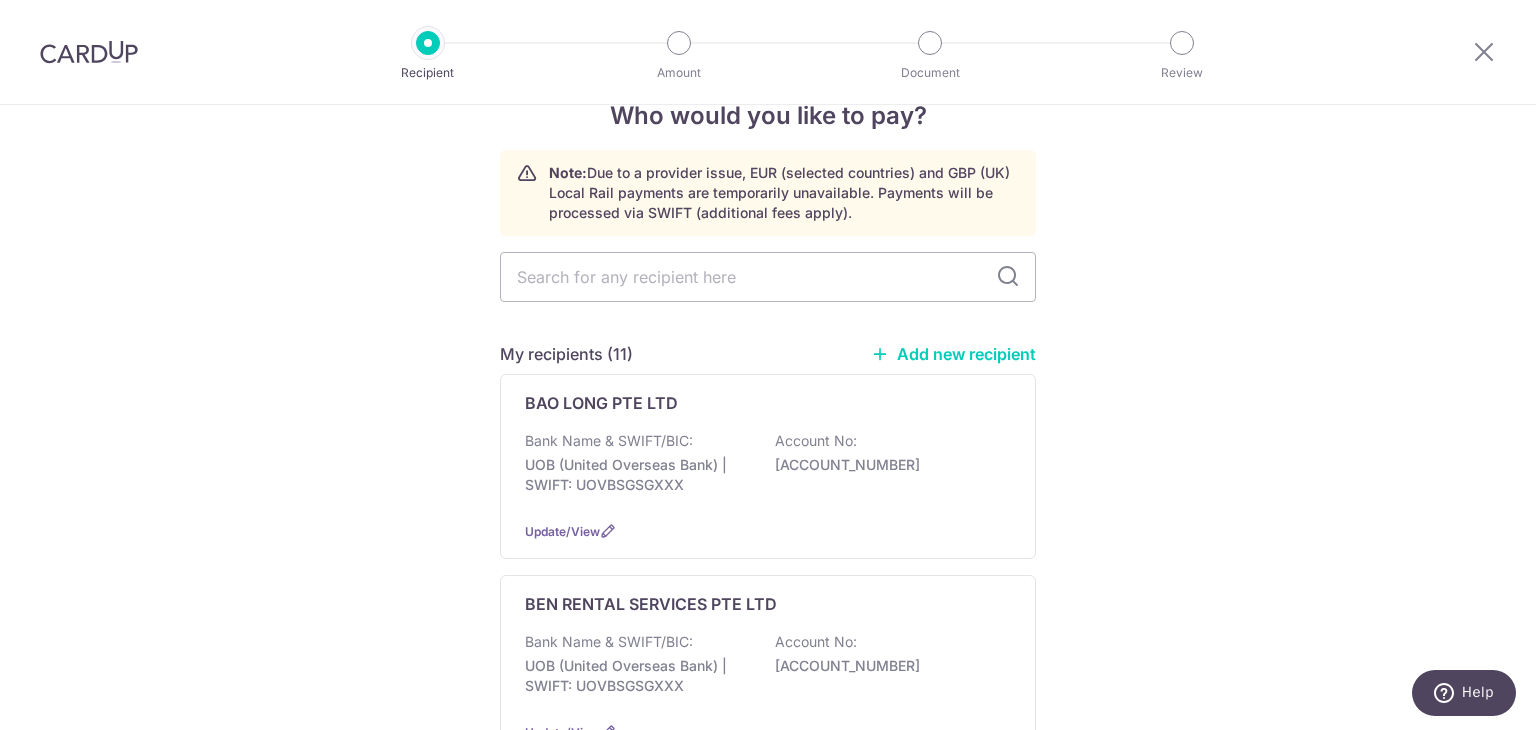 scroll, scrollTop: 0, scrollLeft: 0, axis: both 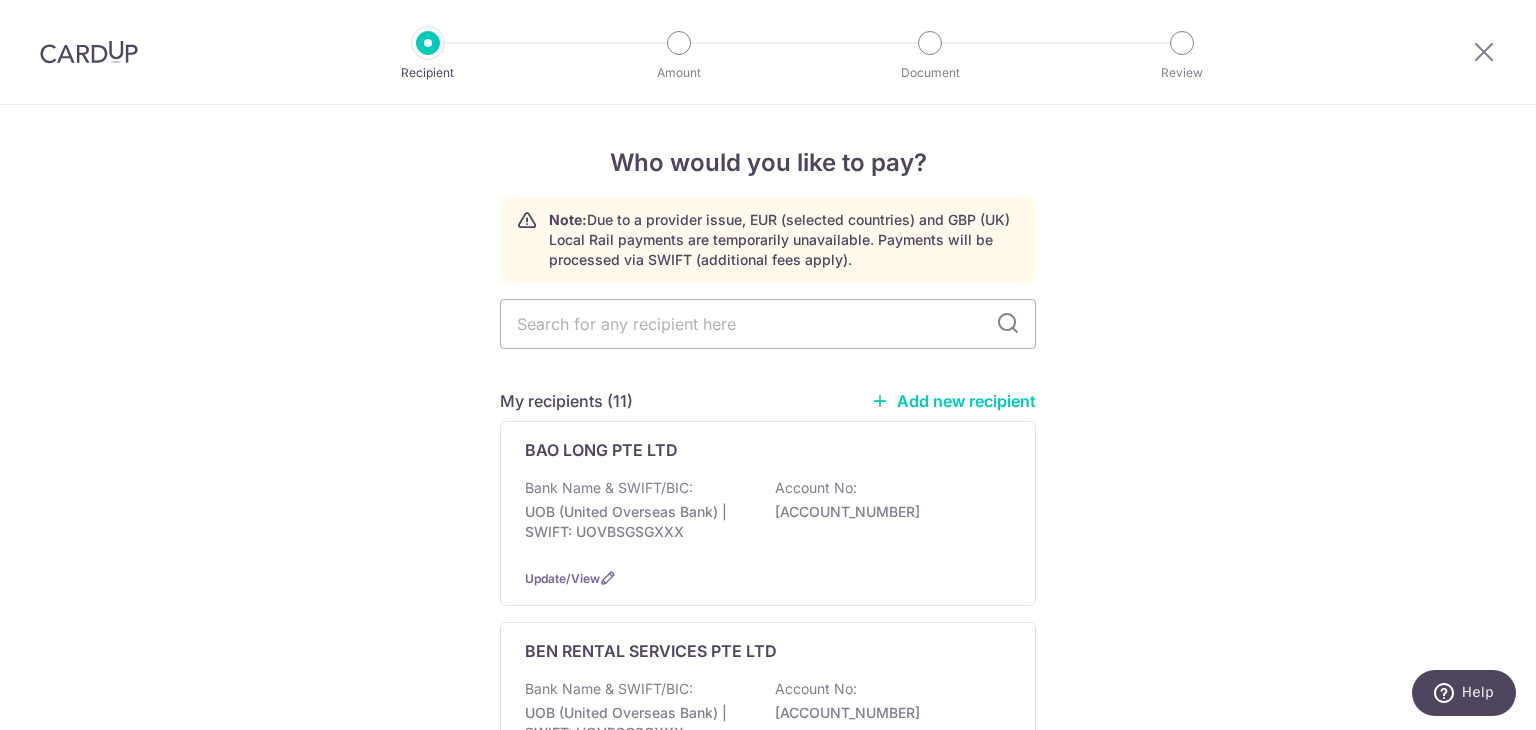 click on "Add new recipient" at bounding box center [953, 401] 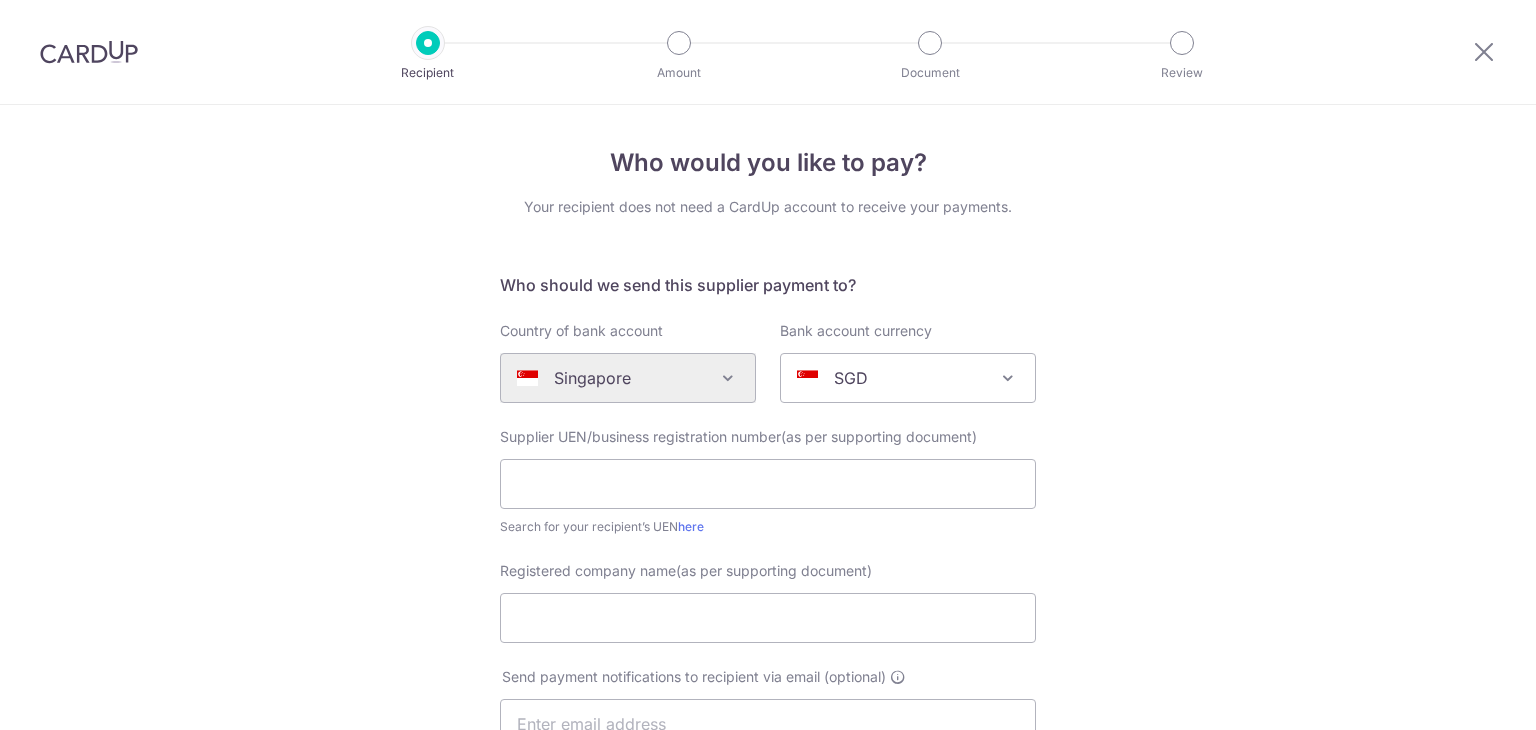 scroll, scrollTop: 0, scrollLeft: 0, axis: both 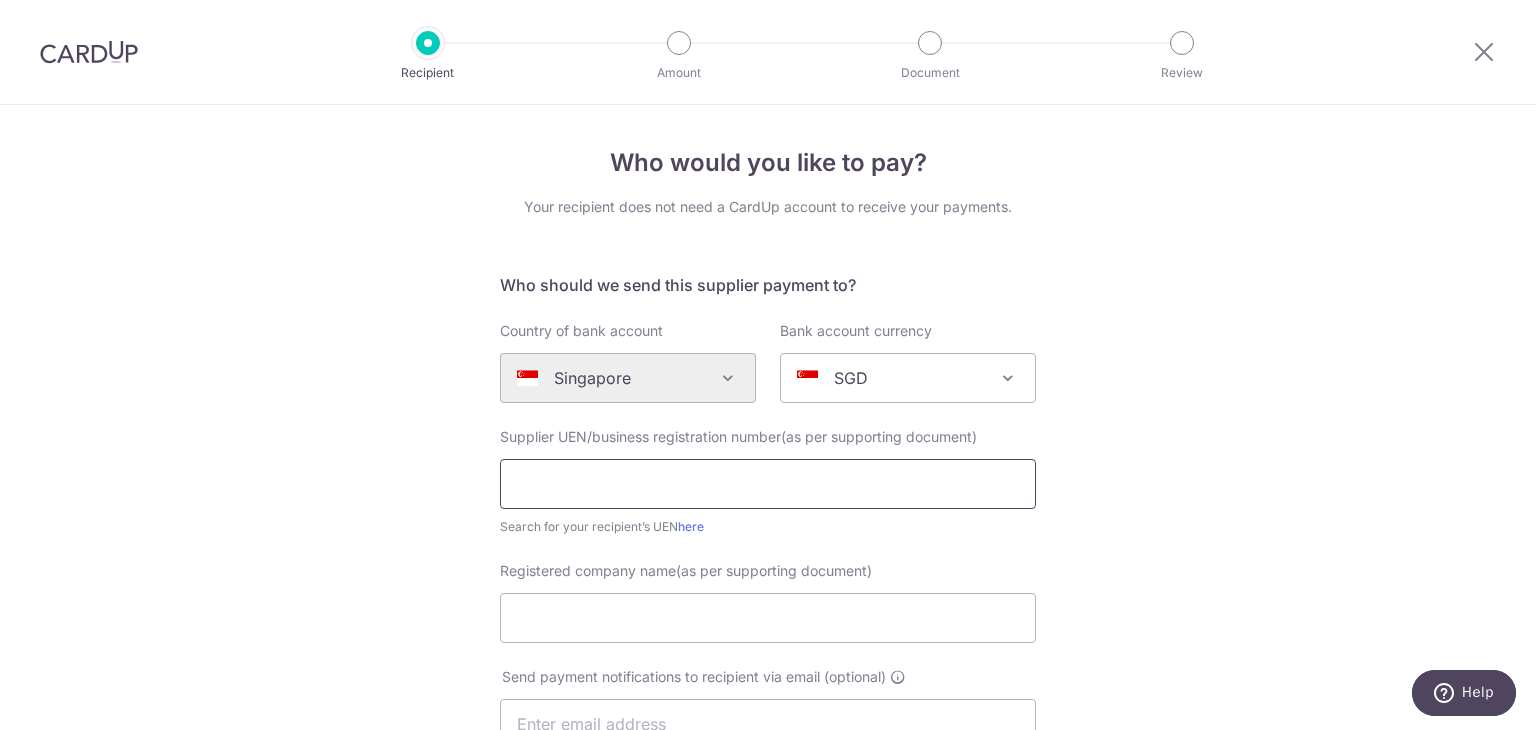 click at bounding box center [768, 484] 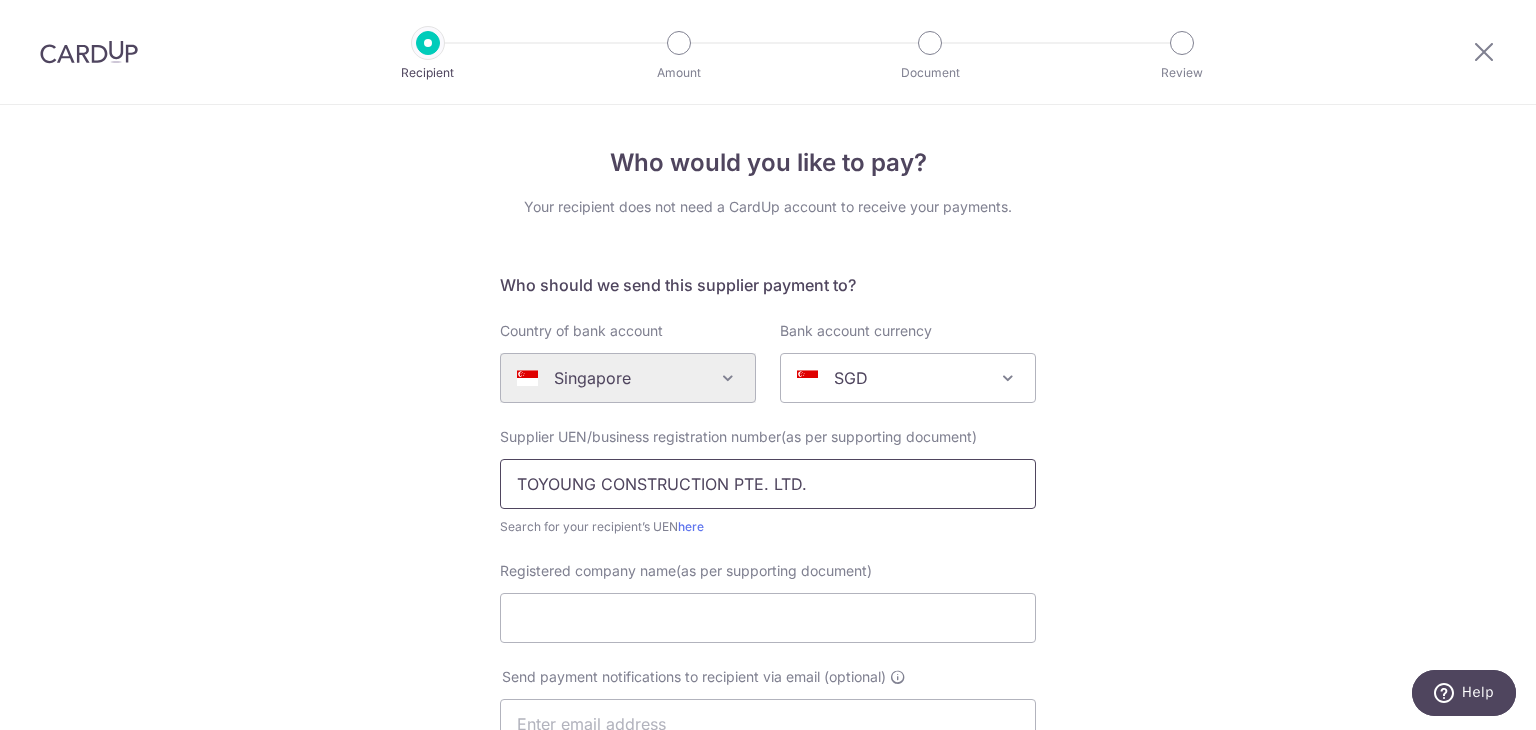 type on "TOYOUNG CONSTRUCTION PTE. LTD." 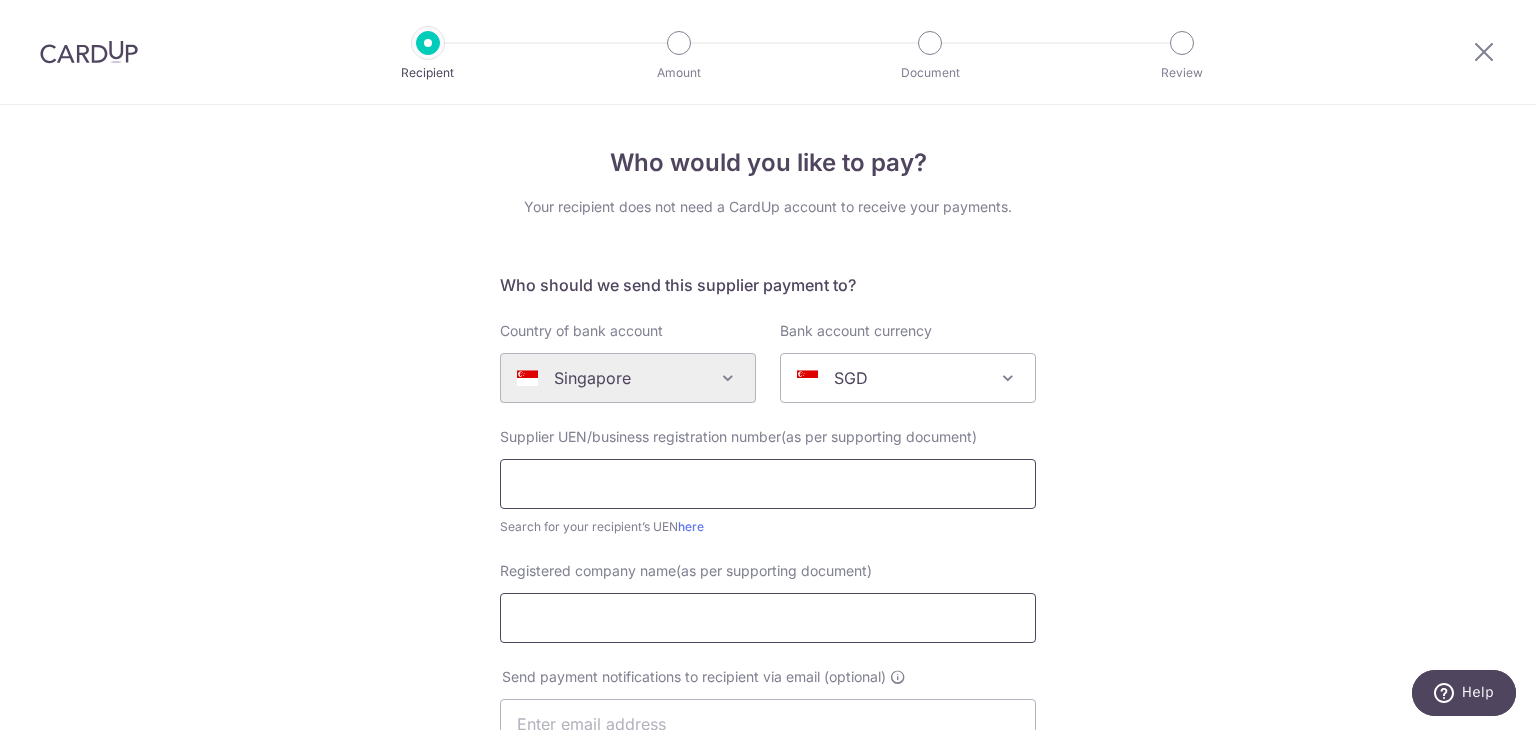 type 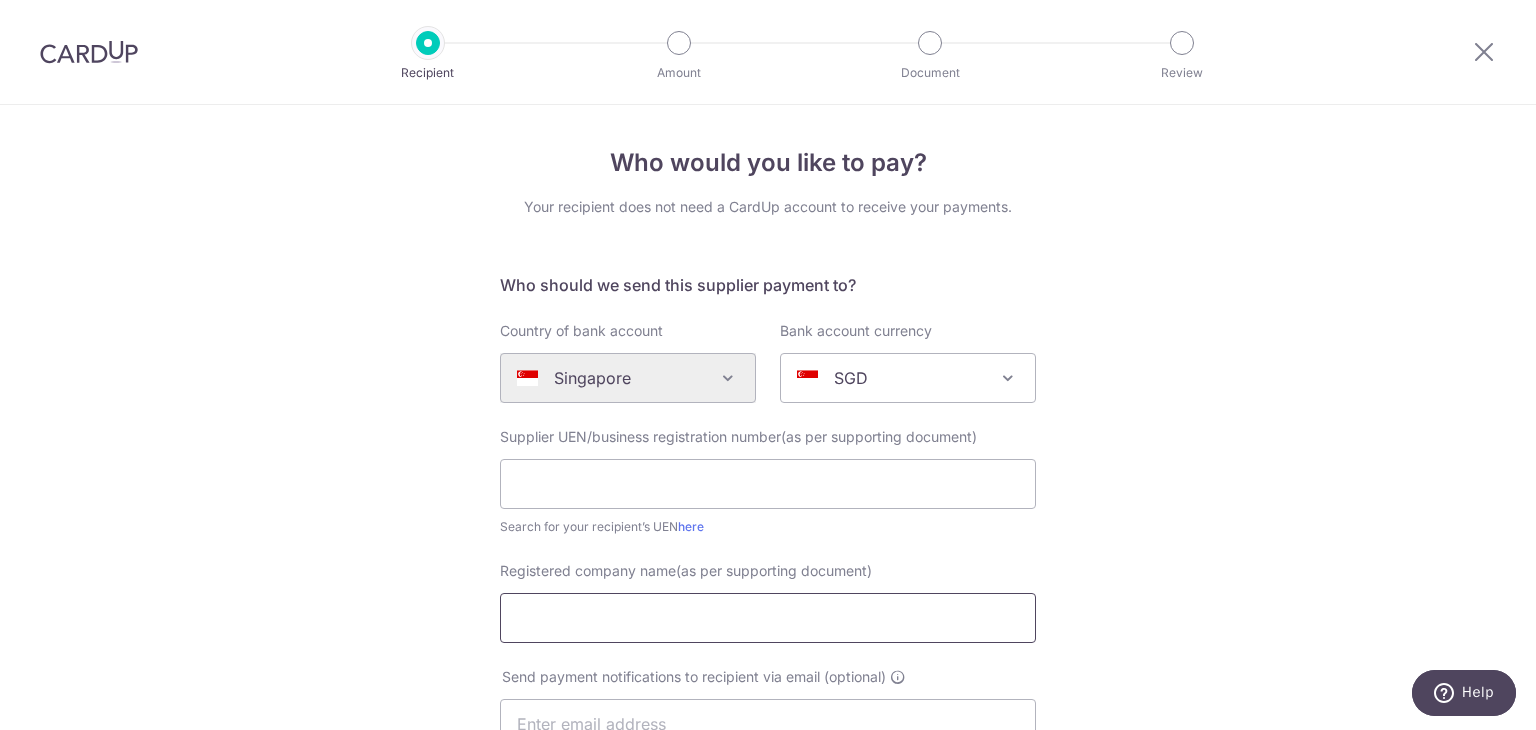 click on "Registered company name(as per supporting document)" at bounding box center [768, 618] 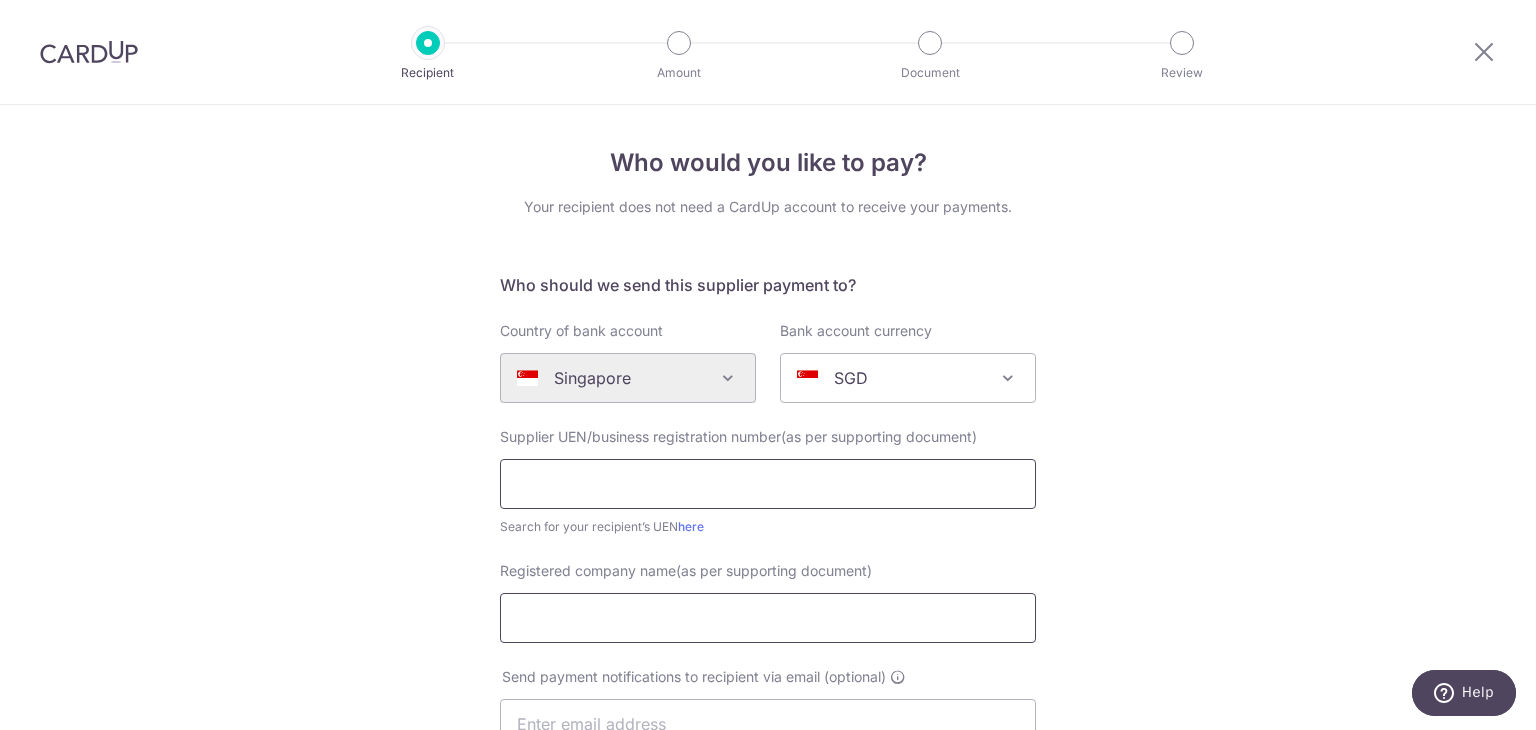 paste on "TOYOUNG CONSTRUCTION PTE. LTD." 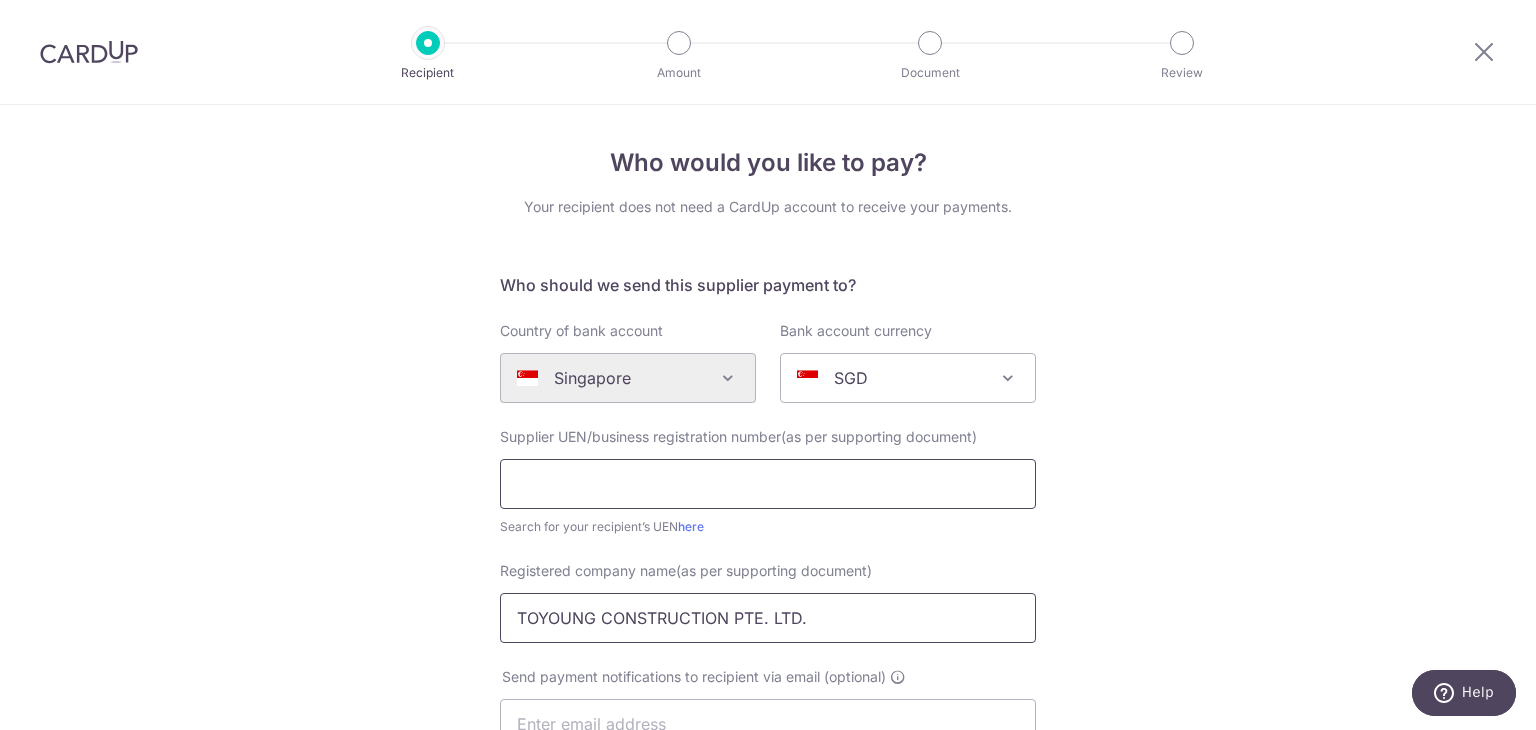 type on "TOYOUNG CONSTRUCTION PTE. LTD." 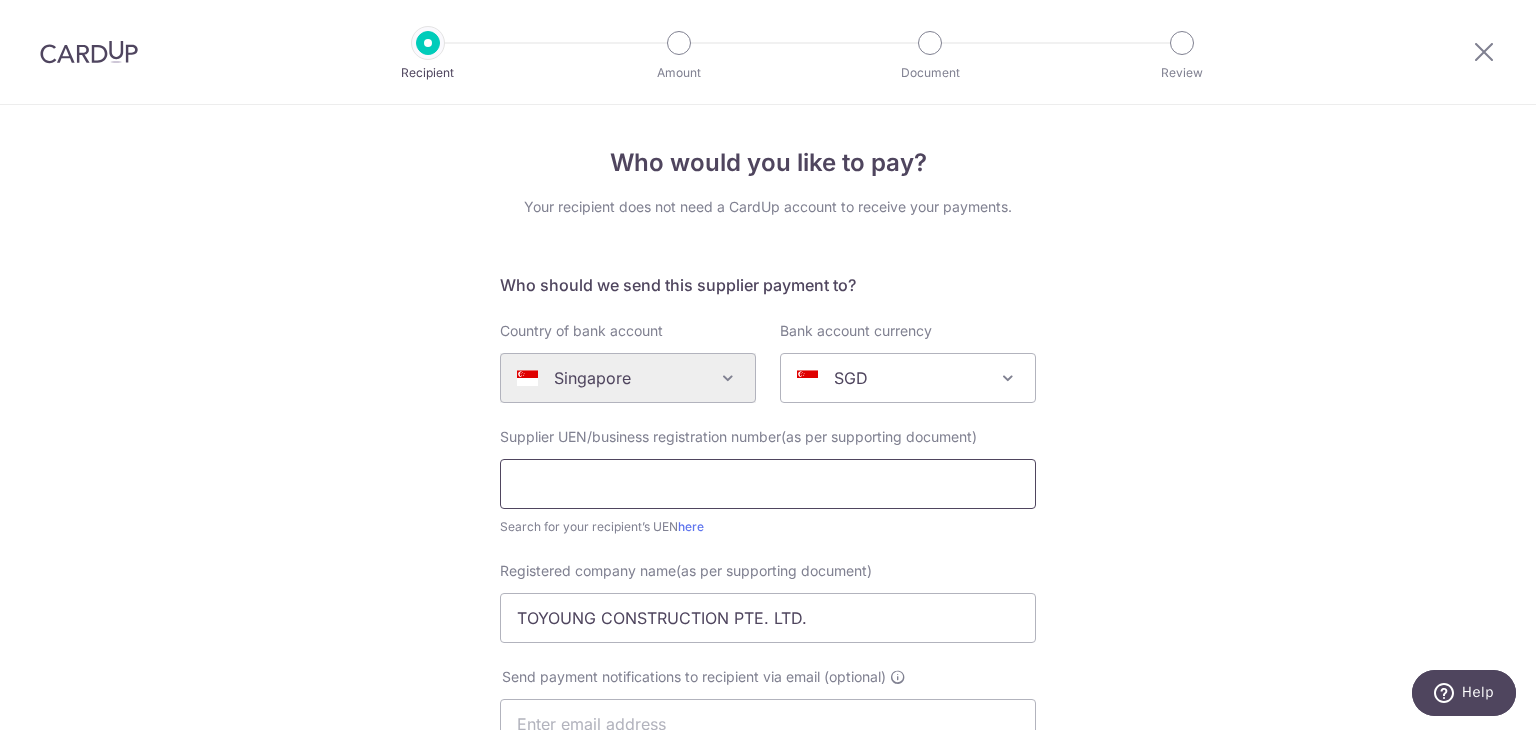 click at bounding box center (768, 484) 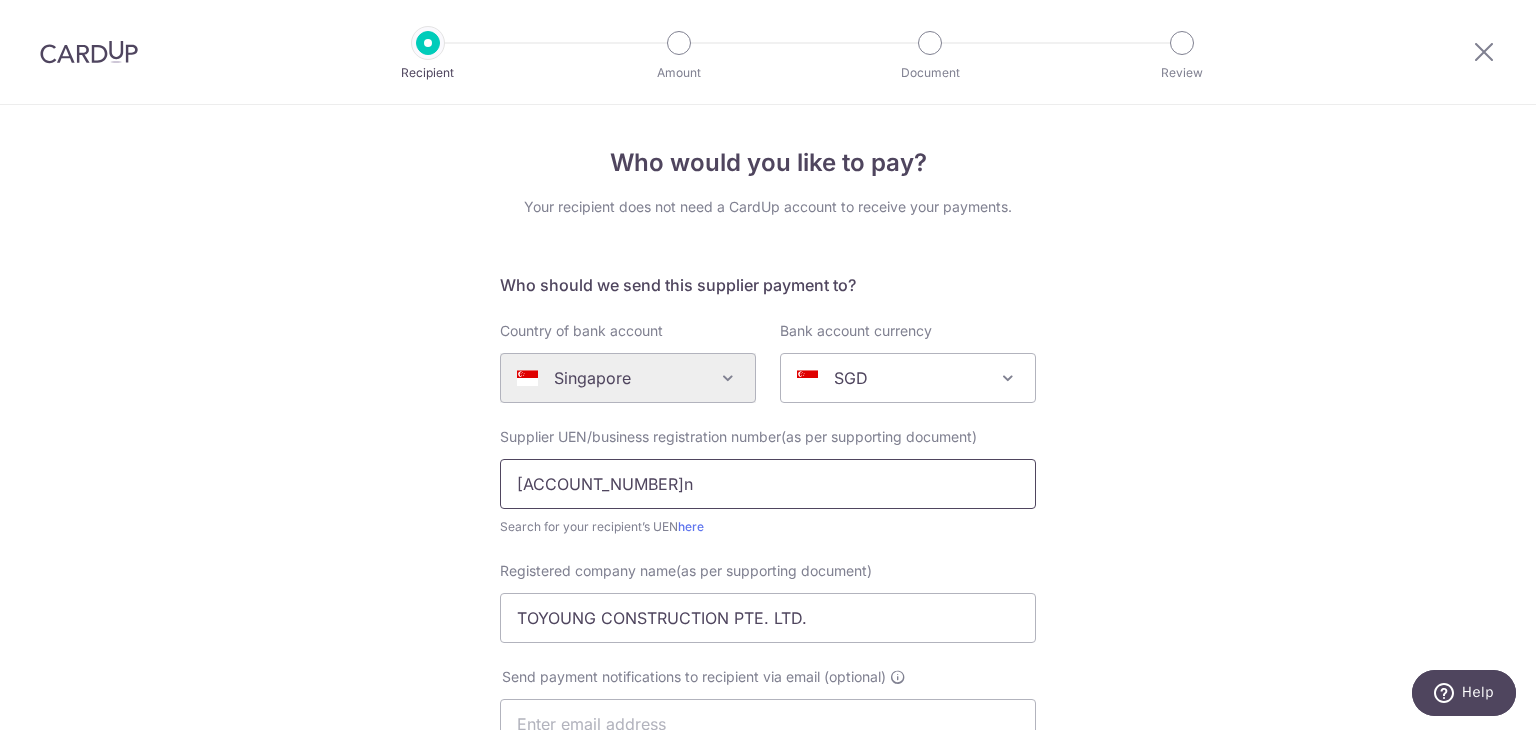 type on "[ACCOUNT_NUMBER]N" 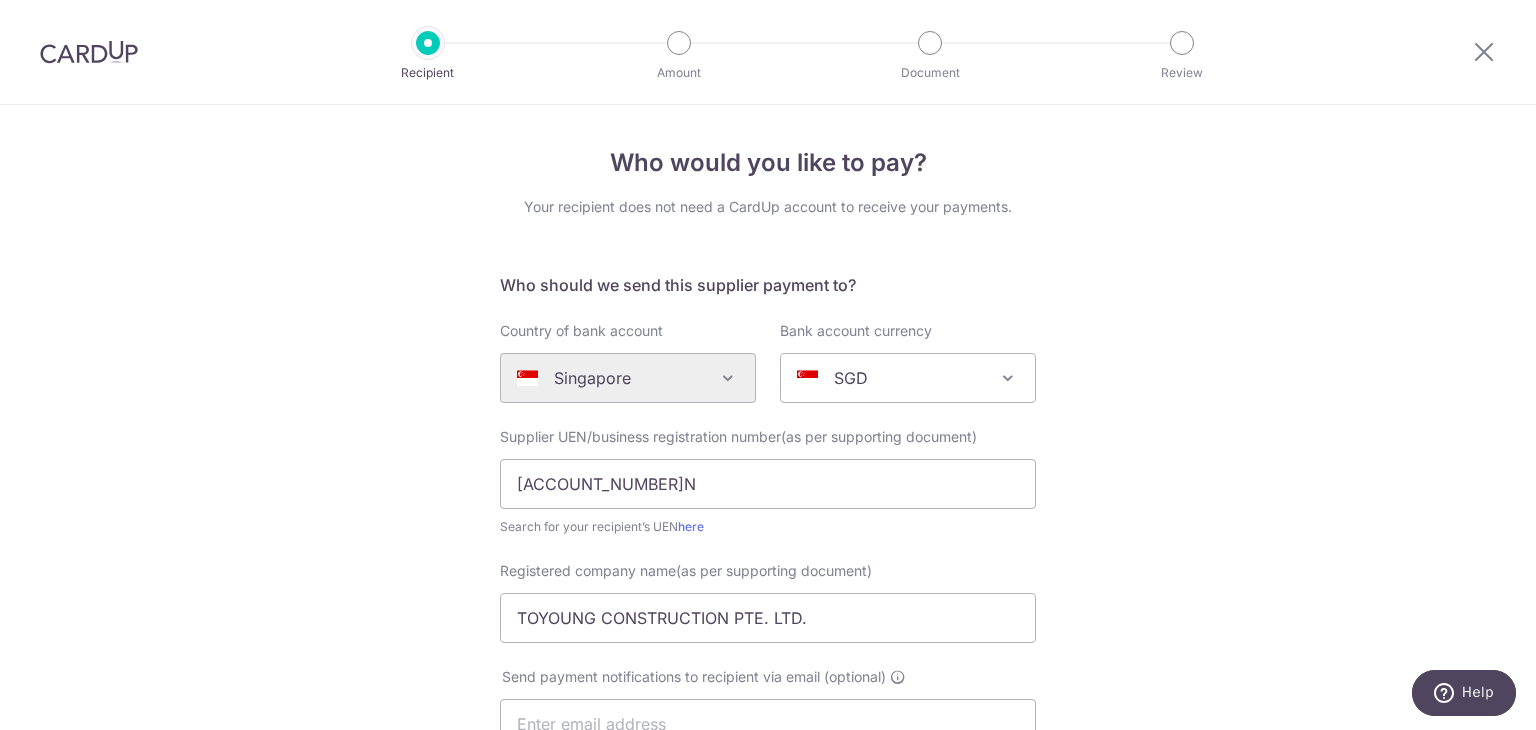 click on "Who should we send this supplier payment to?
Country of bank account
Algeria
Andorra
Angola
Anguilla
Argentina
Armenia
Aruba
Australia
Austria
Azerbaijan
Bahrain
Bangladesh
Belgium
Bolivia
Bosnia and Herzegovina
Brazil
British Virgin Islands
Bulgaria
Canada
Chile
China
Colombia
Costa Rica
Croatia
Cyprus
Czech Republic
Denmark
Dominica
Dominican Republic
East Timor
Ecuador
Egypt
Estonia
Faroe Islands
Fiji
Finland
France
French Guiana
French Polynesia
French Southern Territories
Georgia
Germany
Greece
Greenland
Grenada
Guernsey
Guyana
Honduras
Hong Kong
Hungary
Iceland
India
Indonesia
Ireland
Isle of Man
Israel
Italy
Japan
Jersey
Kazakhstan
Kosovo
Kuwait
Kyrgyzstan
Latvia
Liechtenstein
Lithuania
Luxembourg
Macao
Macedonia
Malaysia
Maldives
Malta
Martinique
Mauritius" at bounding box center (768, 748) 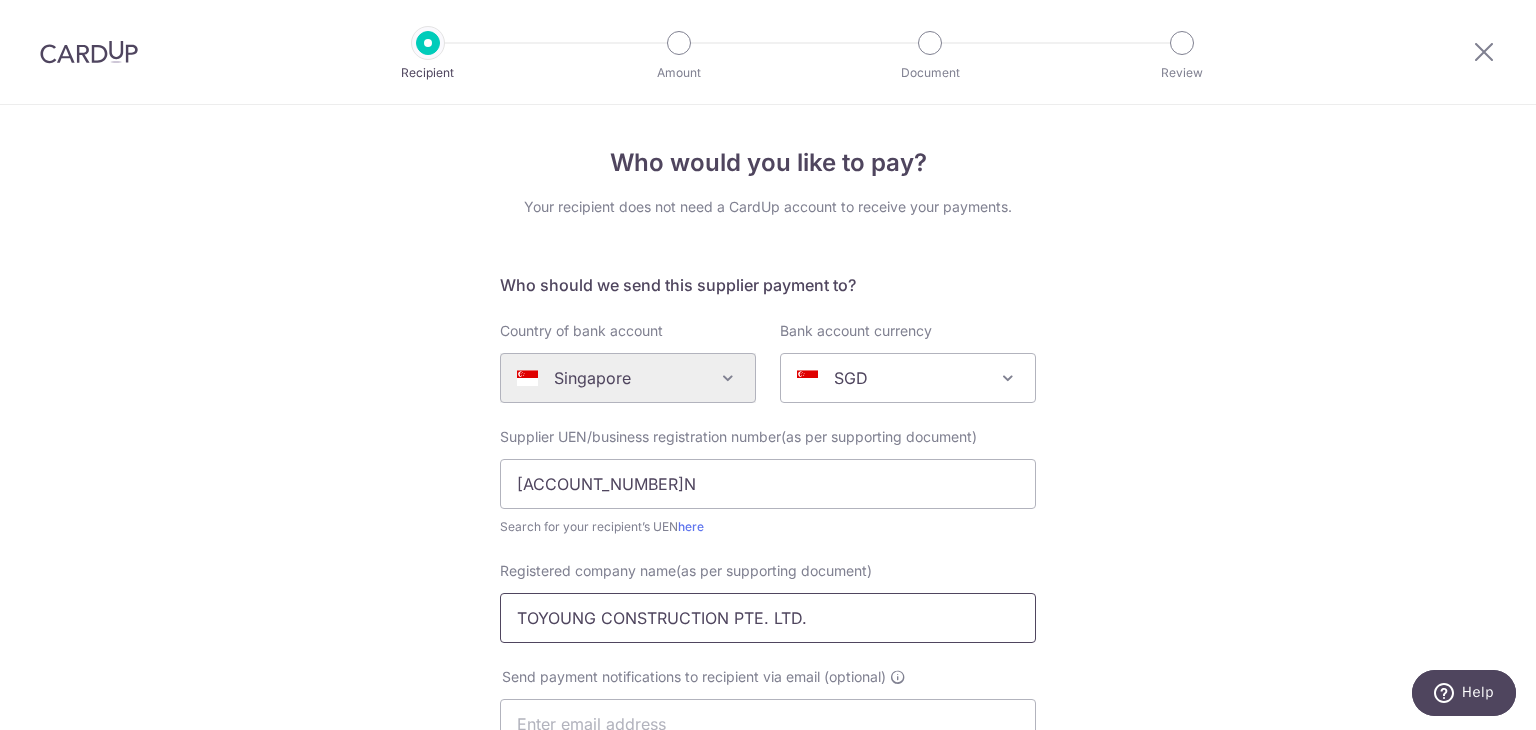 drag, startPoint x: 792, startPoint y: 629, endPoint x: 48, endPoint y: 617, distance: 744.09674 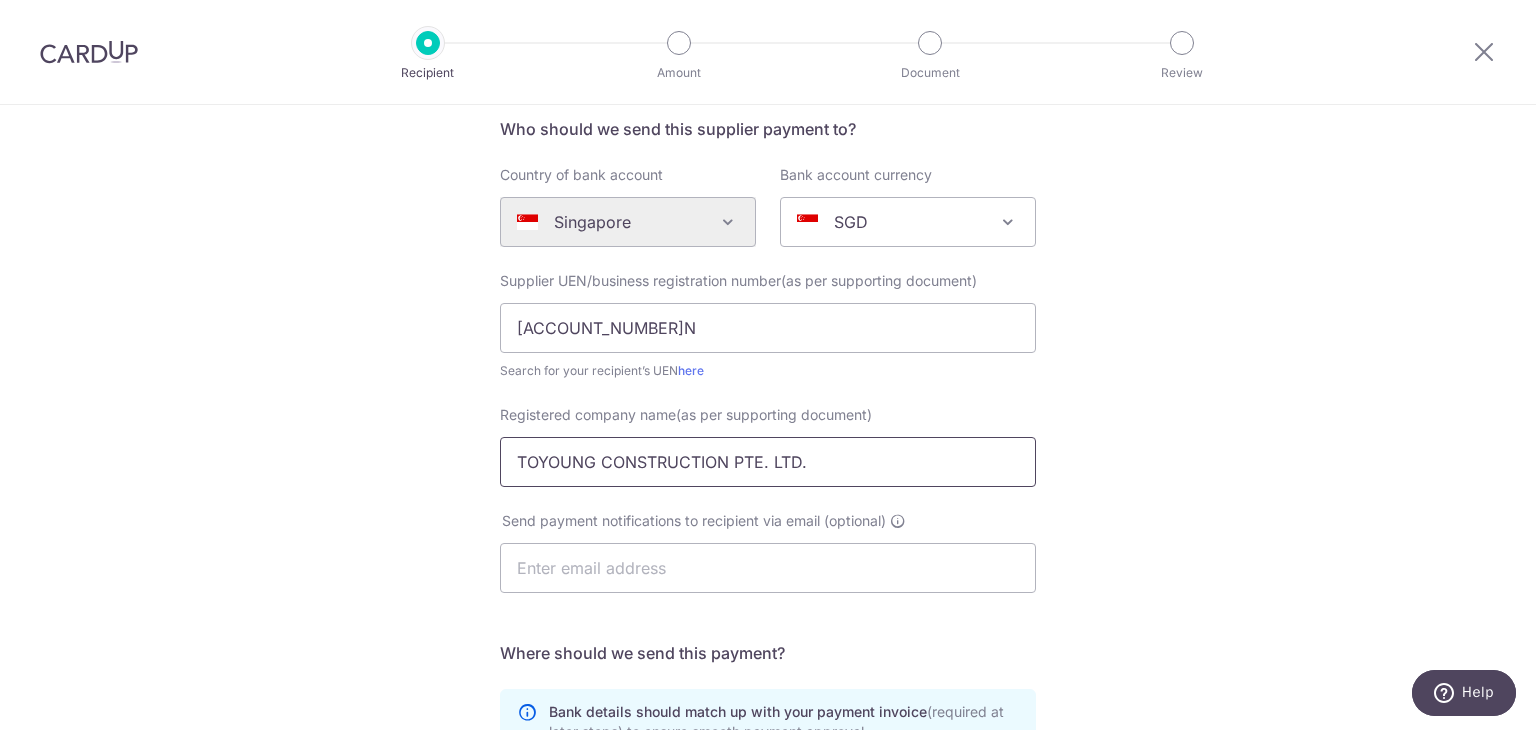 scroll, scrollTop: 300, scrollLeft: 0, axis: vertical 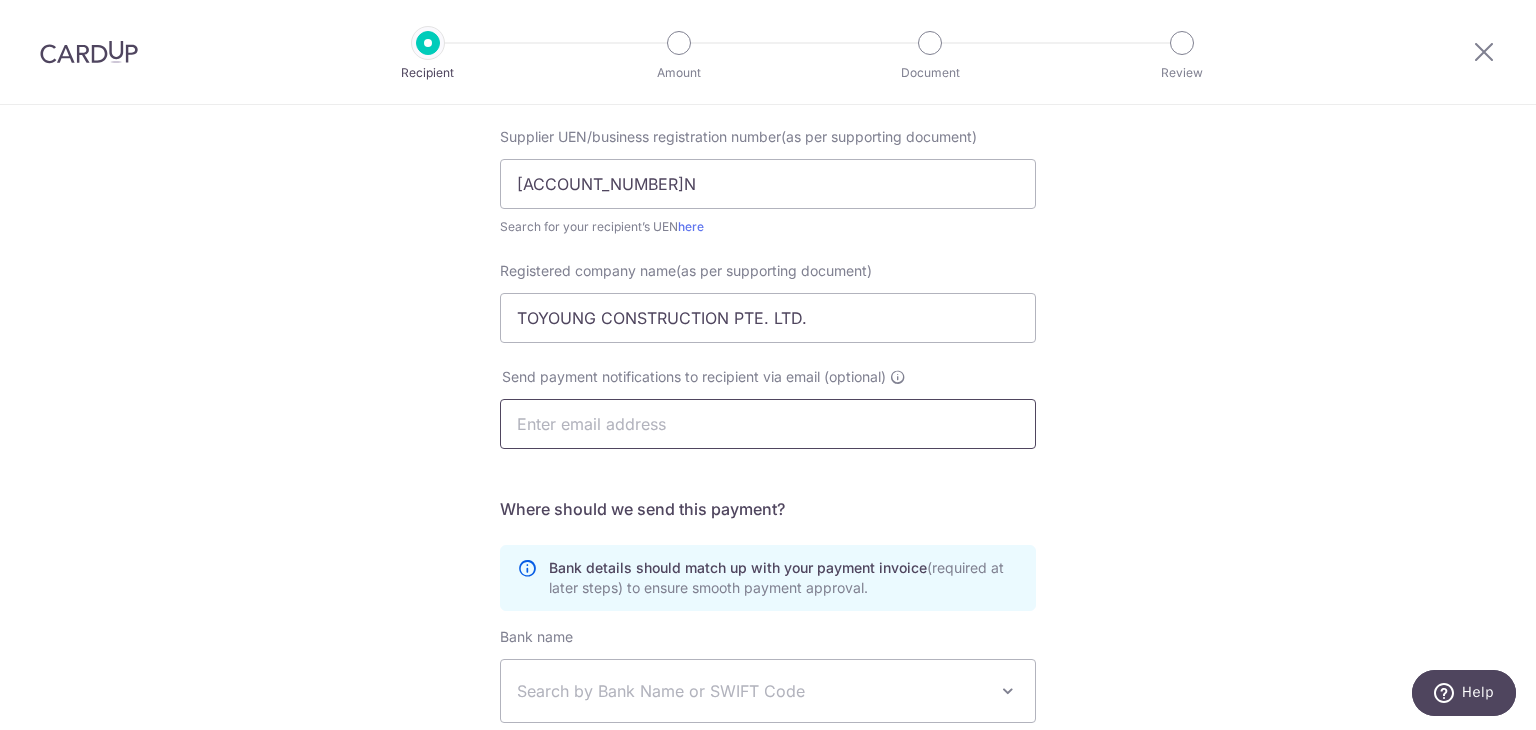click at bounding box center (768, 424) 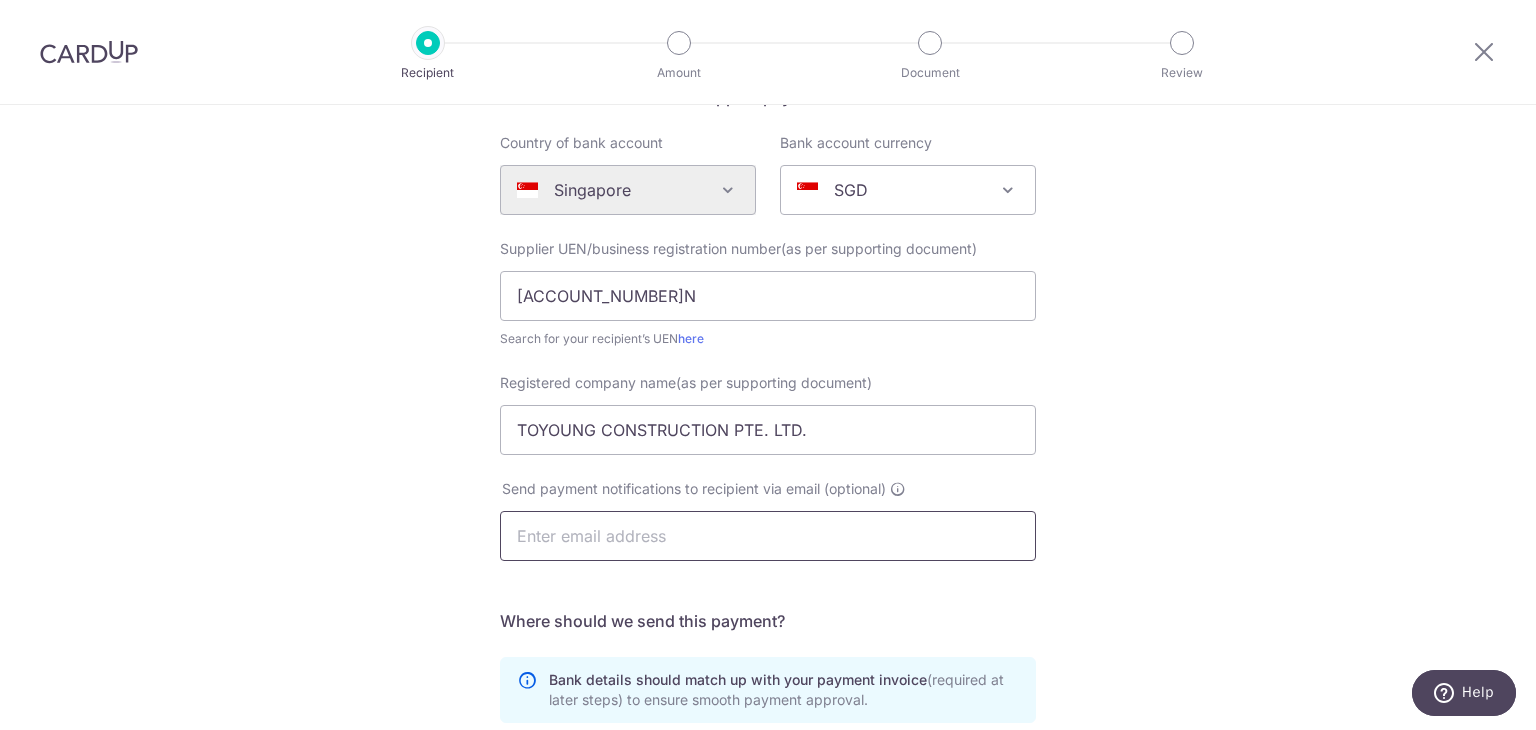 scroll, scrollTop: 100, scrollLeft: 0, axis: vertical 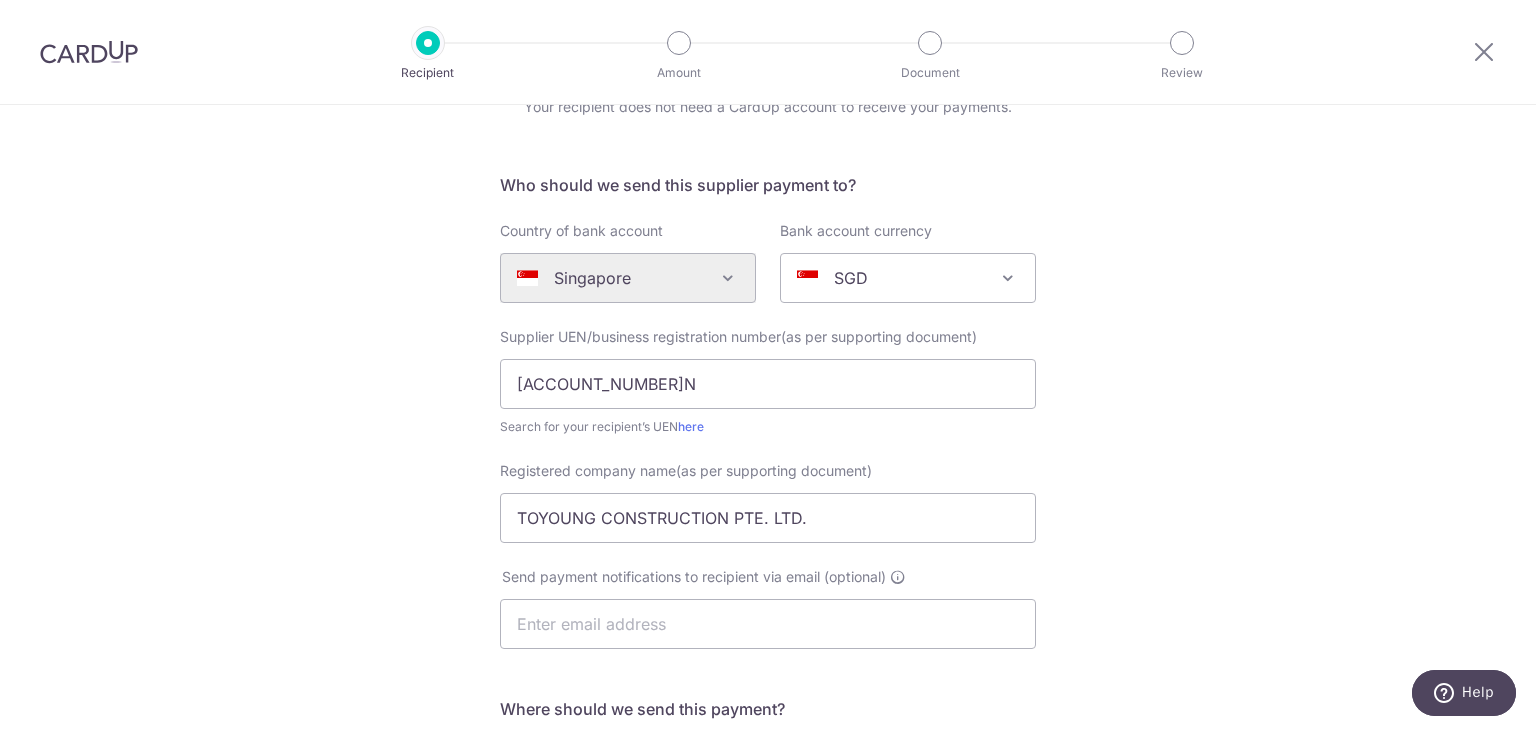 drag, startPoint x: 1377, startPoint y: 434, endPoint x: 1280, endPoint y: 421, distance: 97.867256 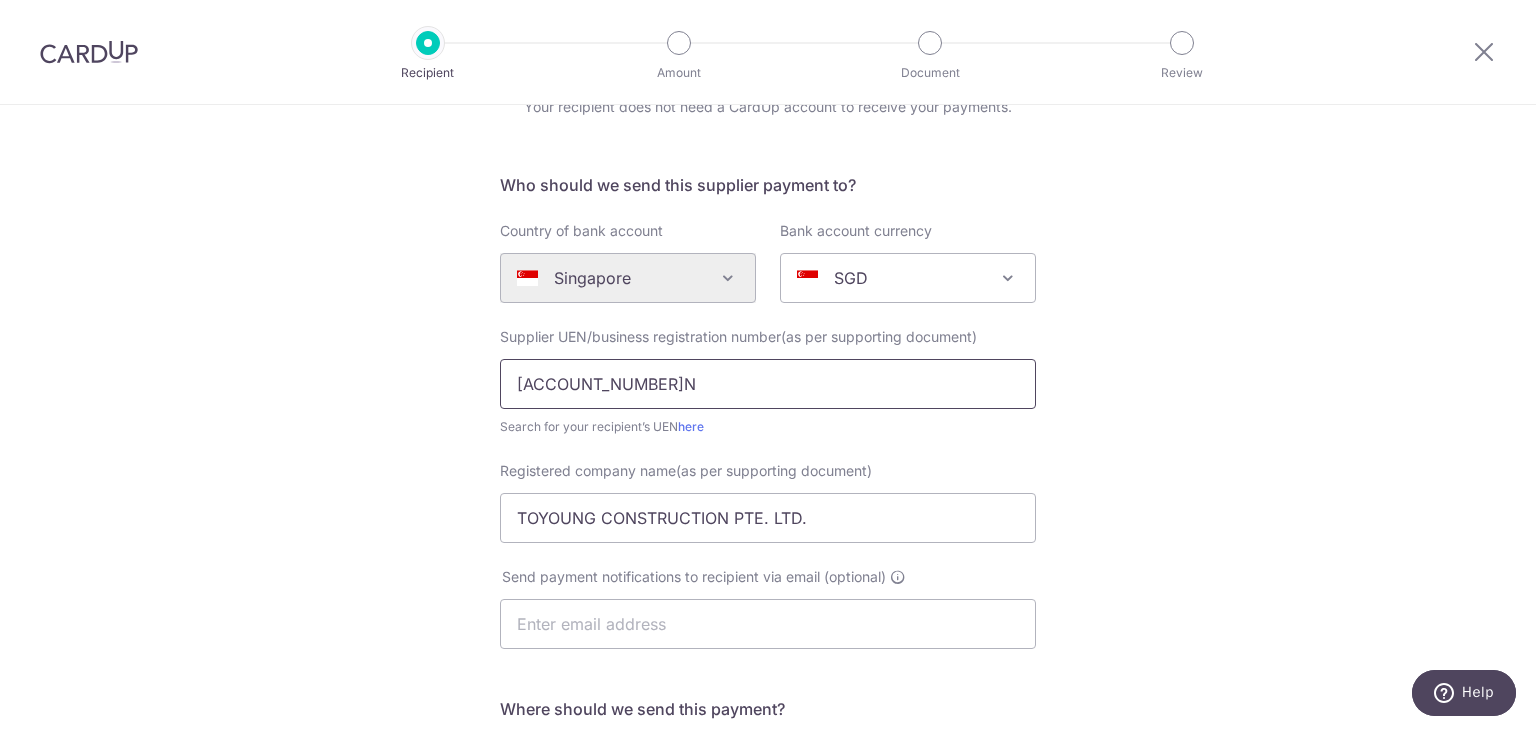 click on "[ACCOUNT_NUMBER]N" at bounding box center (768, 384) 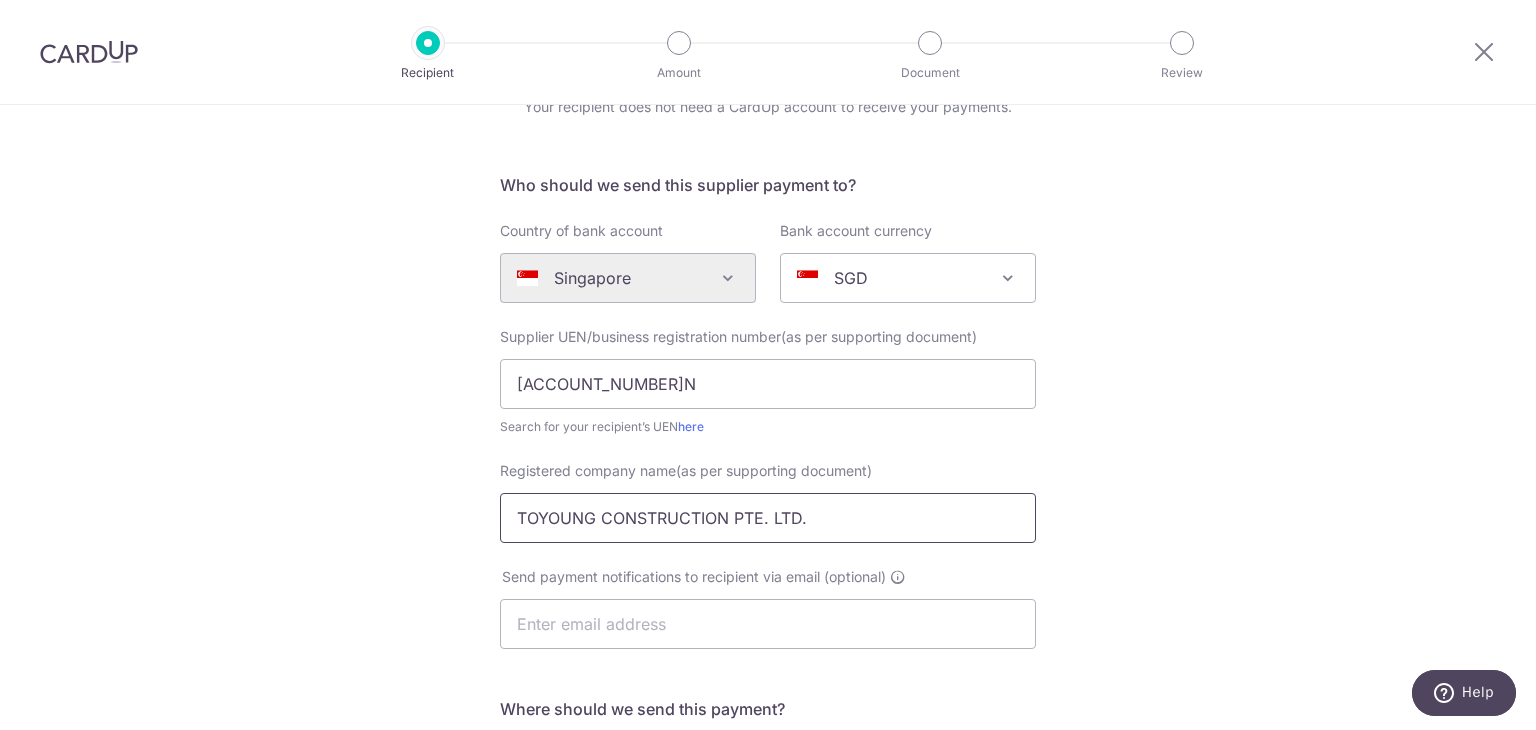 click on "TOYOUNG CONSTRUCTION PTE. LTD." at bounding box center [768, 518] 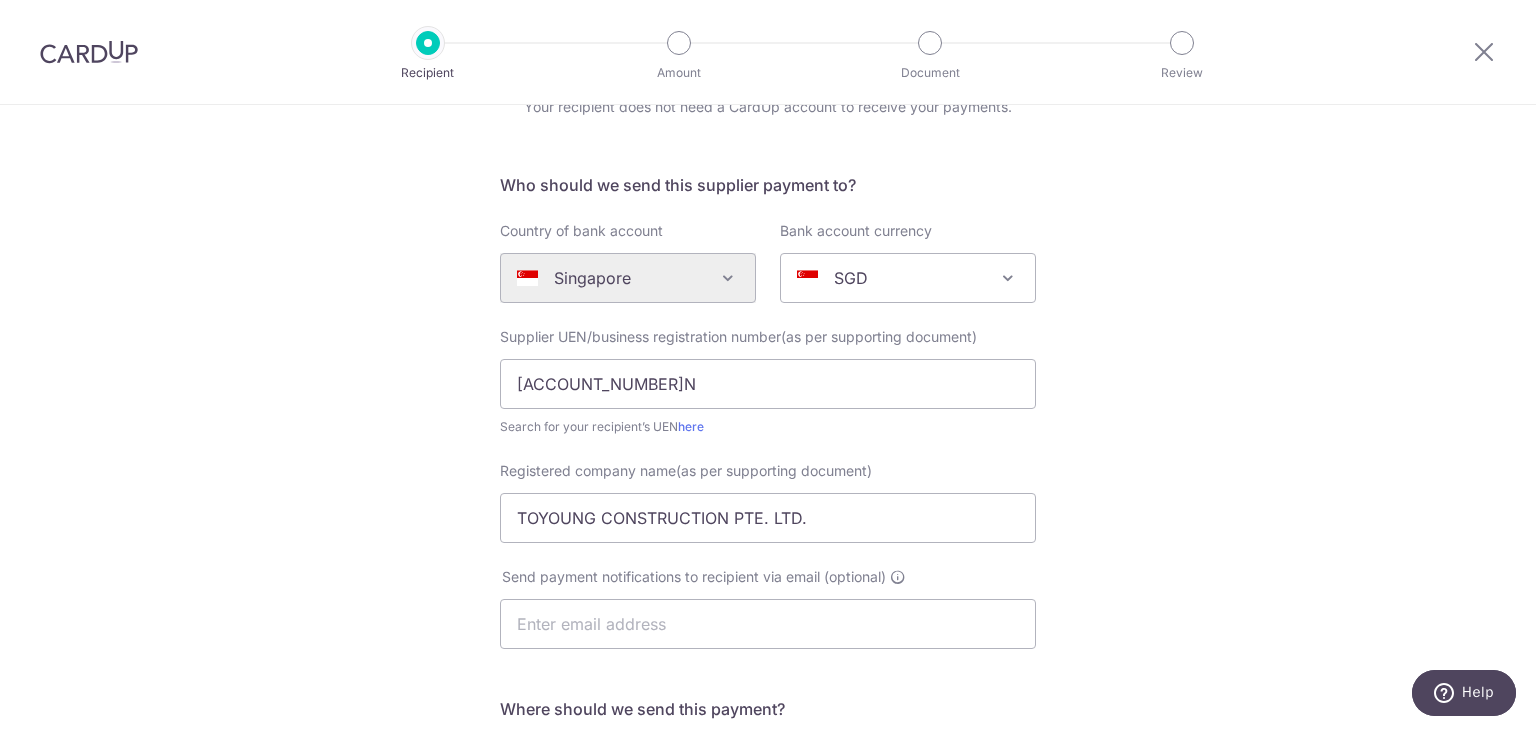 click on "Who would you like to pay?
Your recipient does not need a CardUp account to receive your payments.
Who should we send this supplier payment to?
Country of bank account
Algeria
Andorra
Angola
Anguilla
Argentina
Armenia
Aruba
Australia
Austria
Azerbaijan
Bahrain
Bangladesh
Belgium
Bolivia
Bosnia and Herzegovina
Brazil
British Virgin Islands
Bulgaria
Canada
Chile
China
Colombia
Costa Rica
Croatia
Cyprus
Czech Republic
Denmark
Dominica
Dominican Republic
East Timor
Ecuador
Egypt
Estonia
Faroe Islands
Fiji
Finland
France
French Guiana
French Polynesia
French Southern Territories
Georgia
Germany
Greece
Greenland
Grenada
Guernsey
Guyana
Honduras
Hong Kong
Hungary
Iceland
India
Indonesia
Ireland
Isle of Man
Israel
Italy
Japan
Jersey
Kazakhstan
Kosovo
Kuwait
Kyrgyzstan" at bounding box center [768, 611] 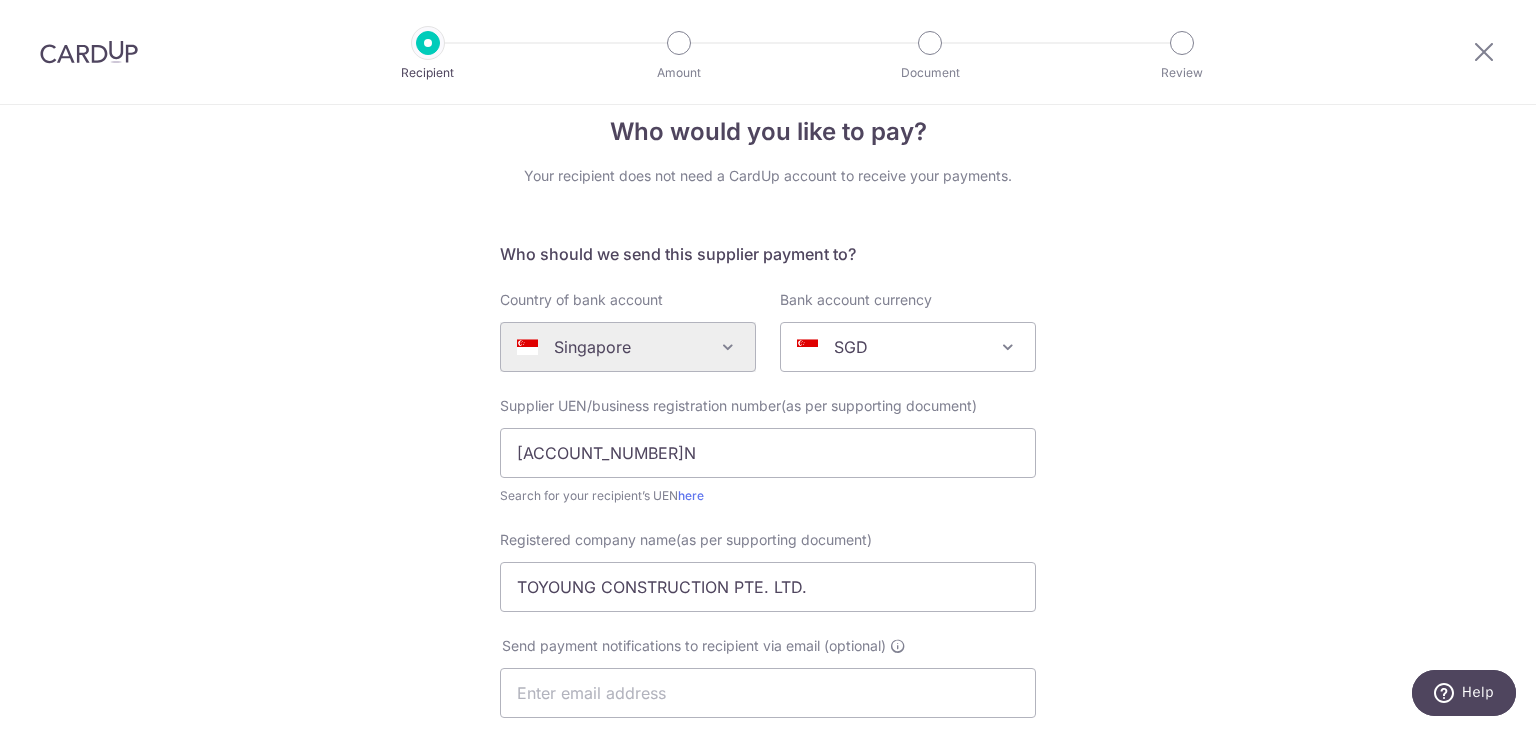 scroll, scrollTop: 0, scrollLeft: 0, axis: both 